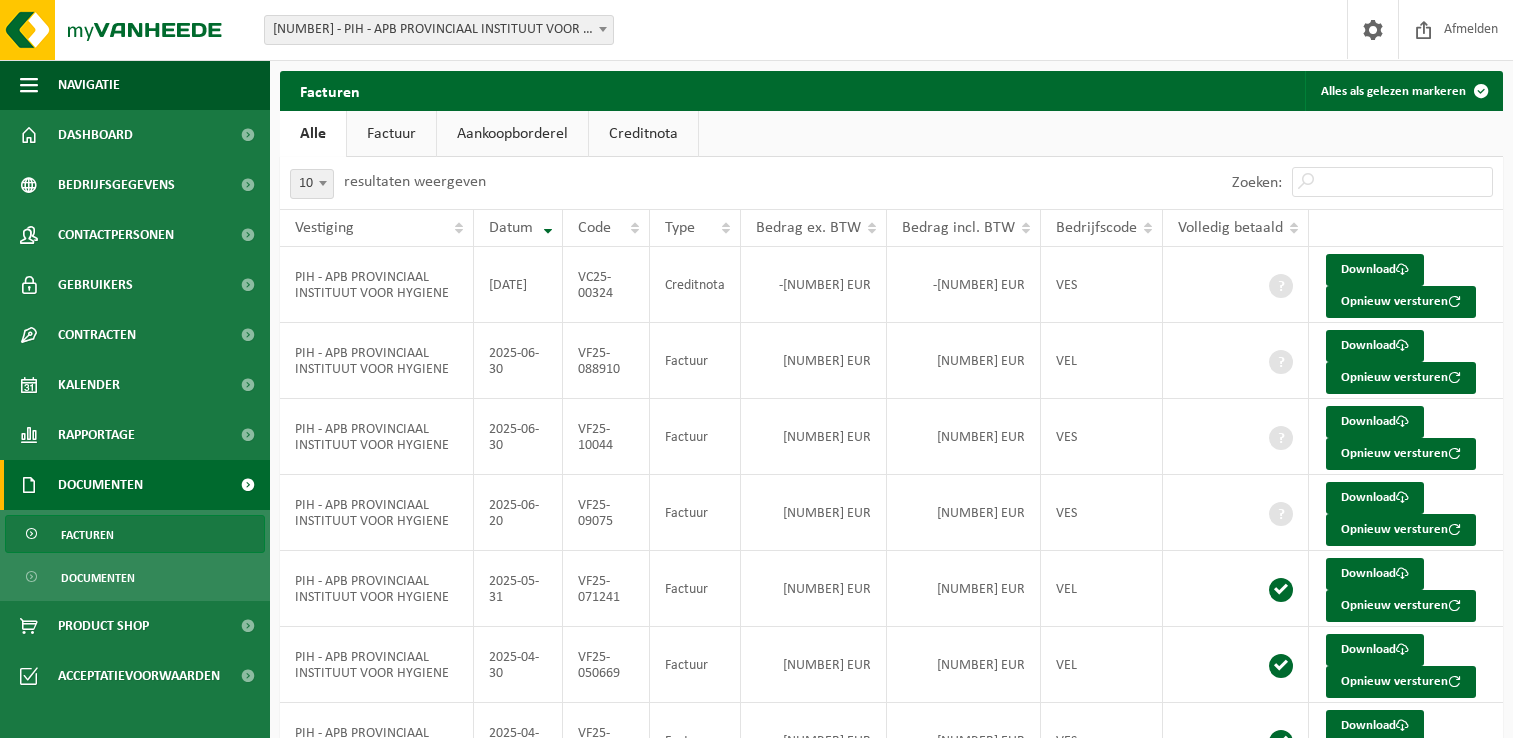 scroll, scrollTop: 0, scrollLeft: 0, axis: both 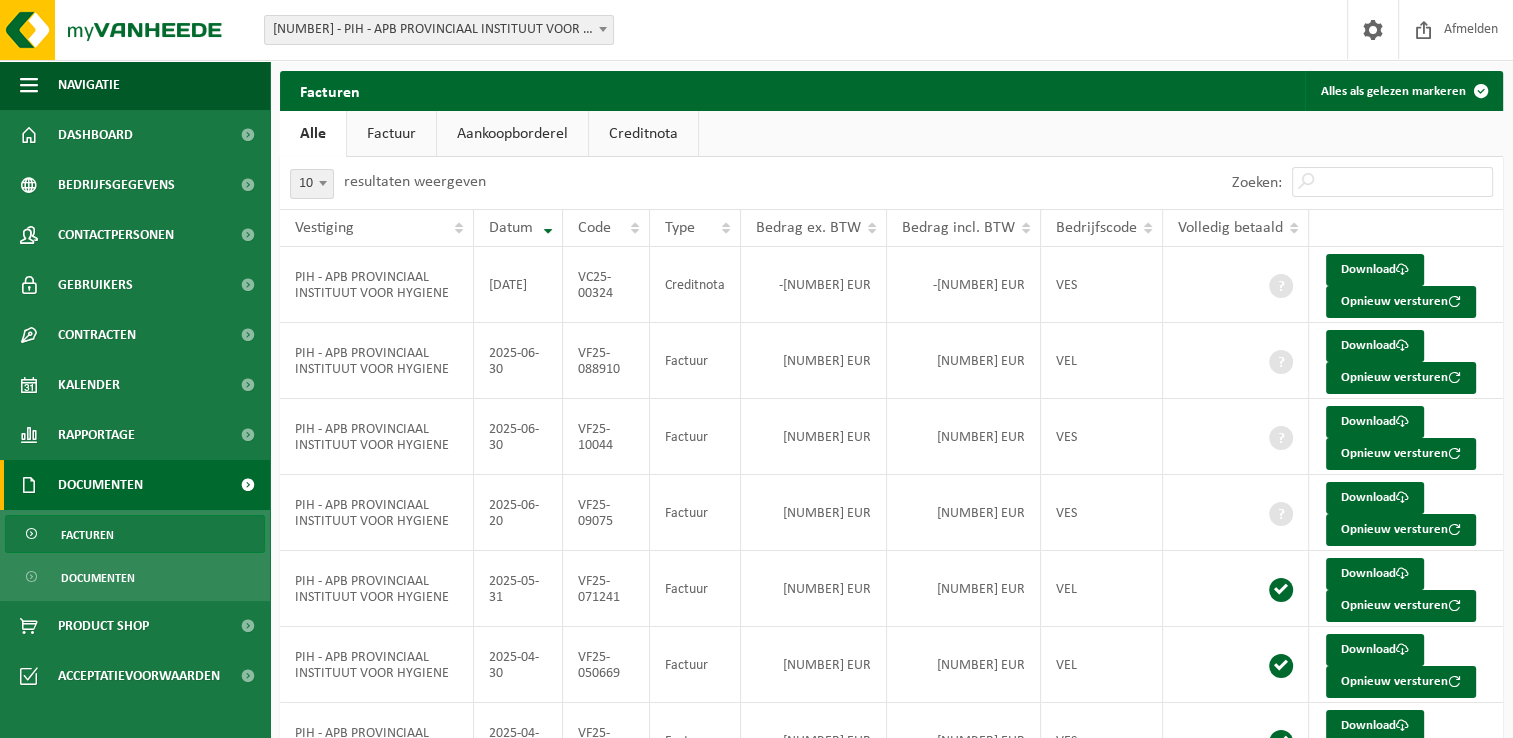 click on "10 25 50 100 10  resultaten weergeven" at bounding box center (586, 183) 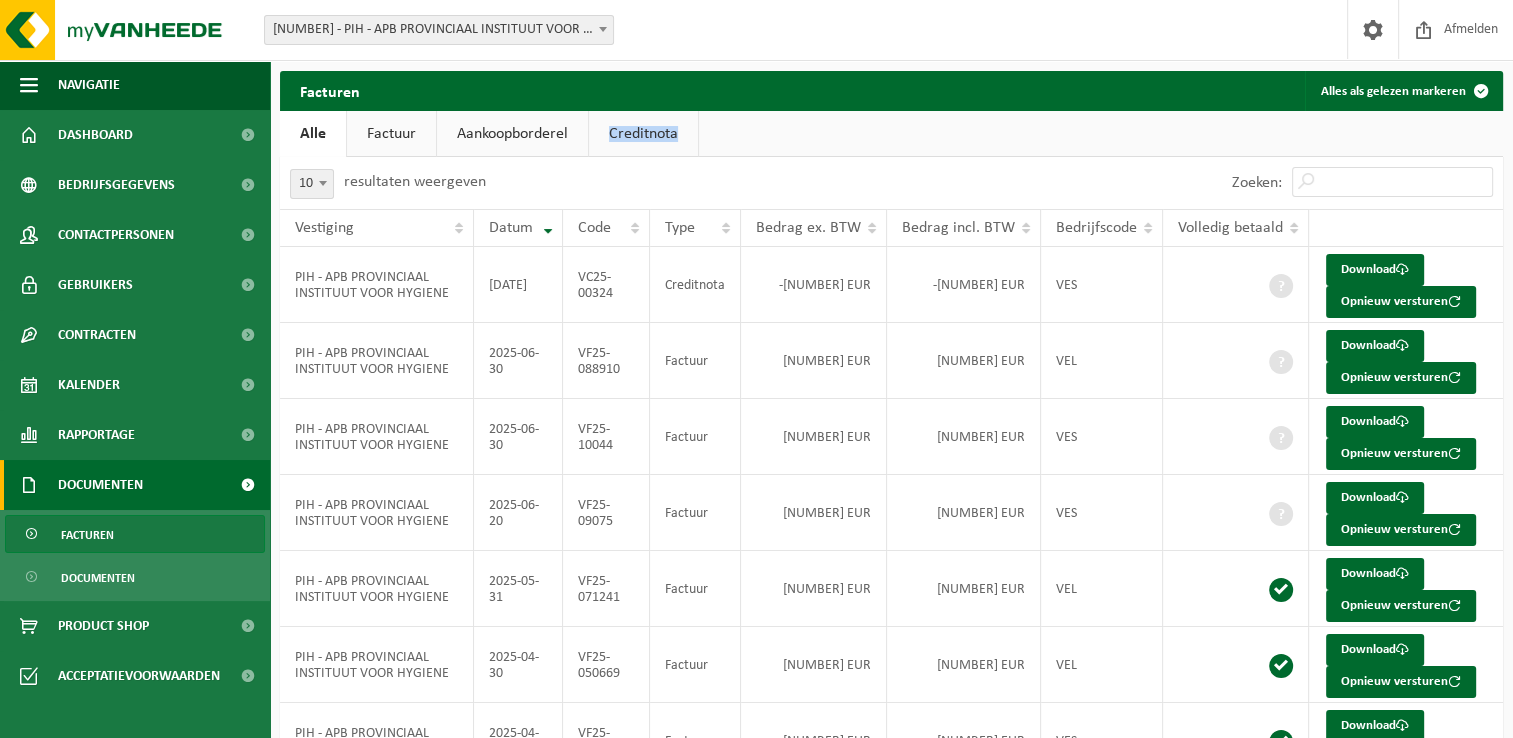 click on "Alle       Factuur       Aankoopborderel       Creditnota" at bounding box center (891, 134) 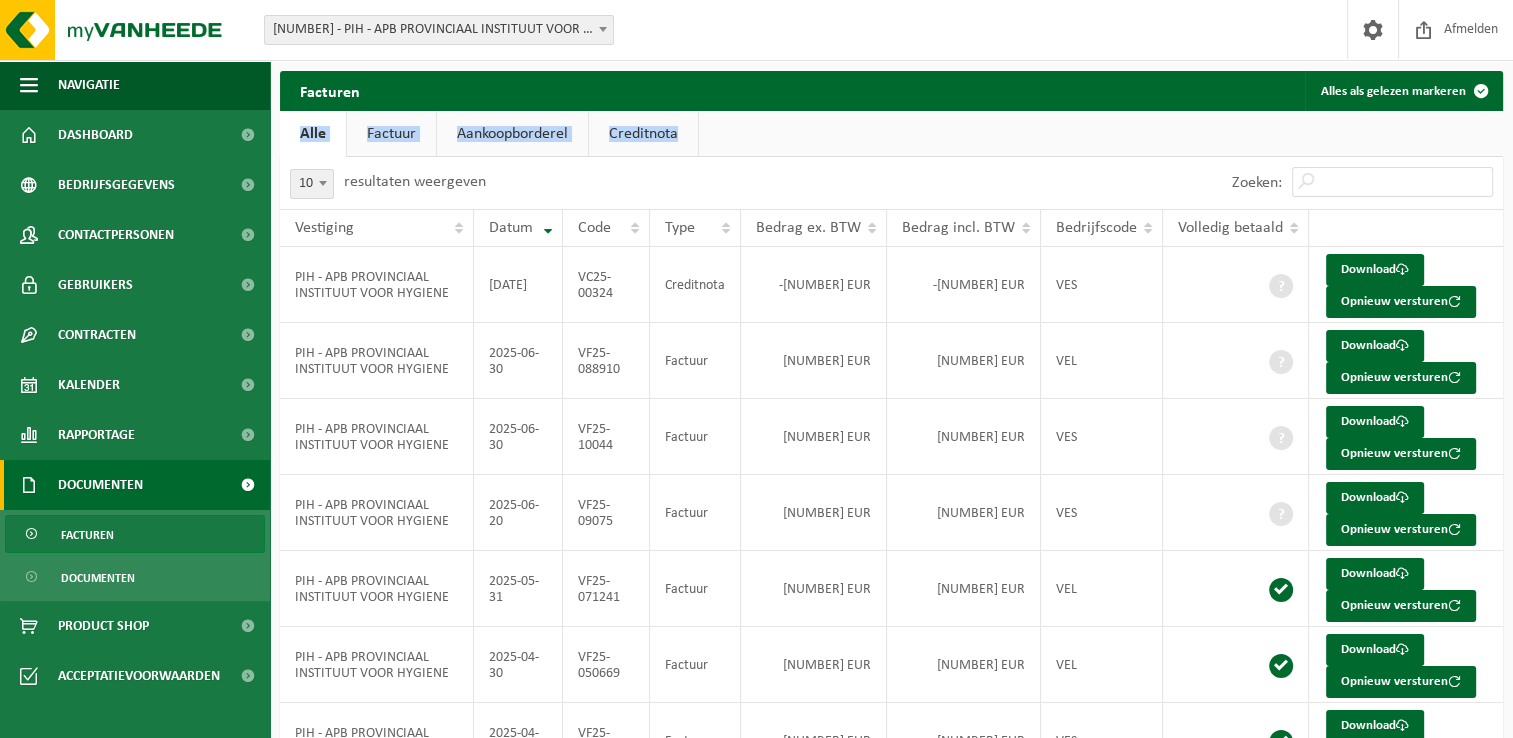 drag, startPoint x: 714, startPoint y: 144, endPoint x: 294, endPoint y: 139, distance: 420.02975 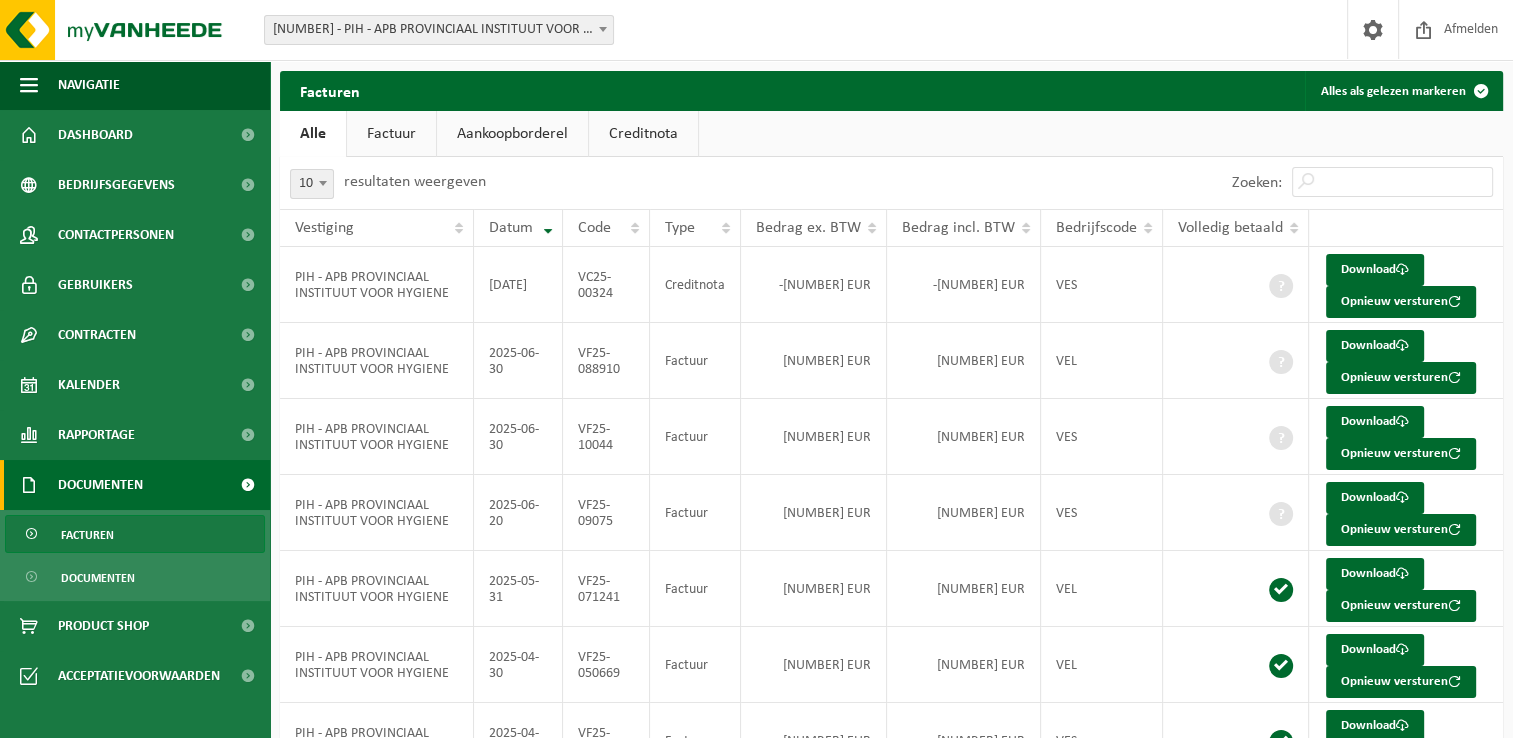 drag, startPoint x: 294, startPoint y: 139, endPoint x: 300, endPoint y: 90, distance: 49.365982 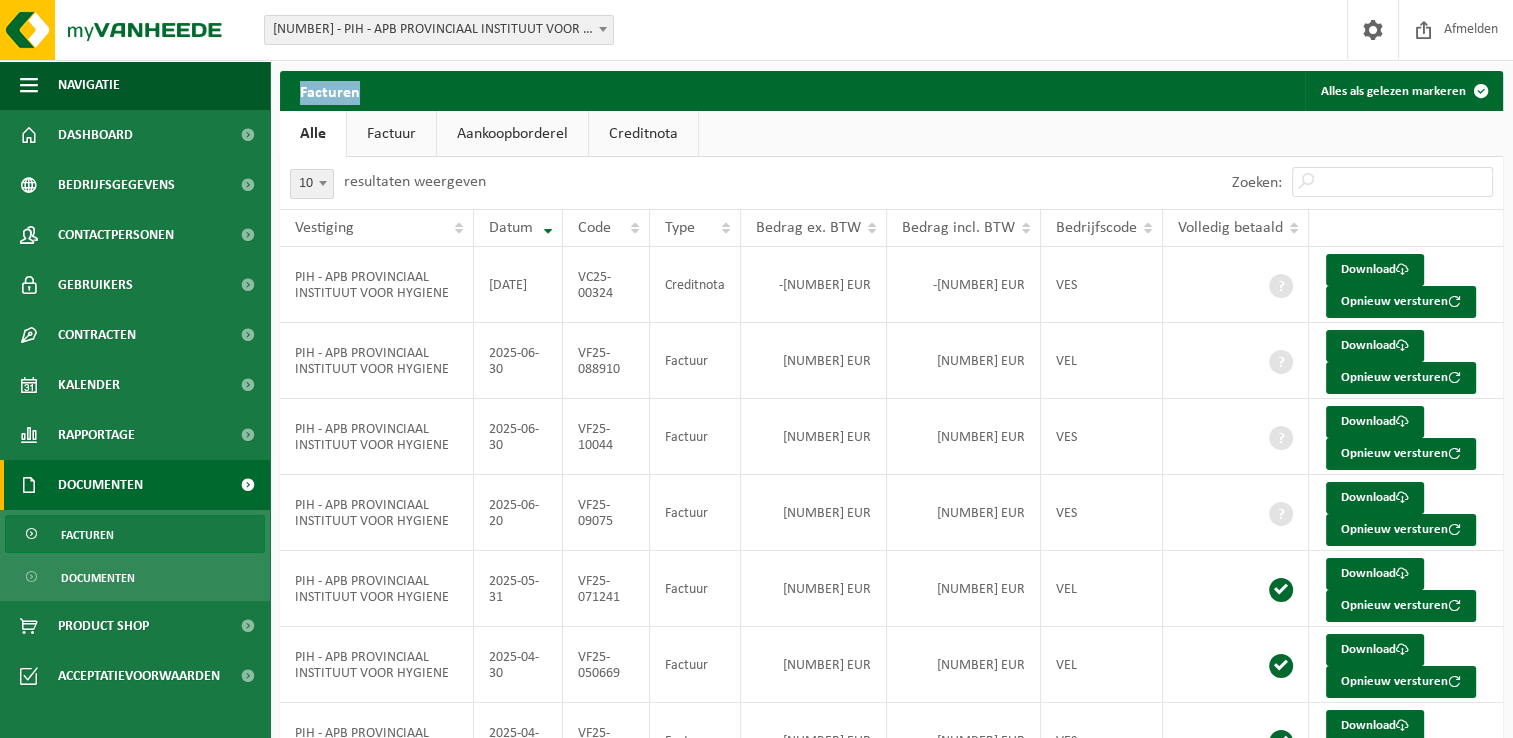 click on "Facturen" at bounding box center [330, 90] 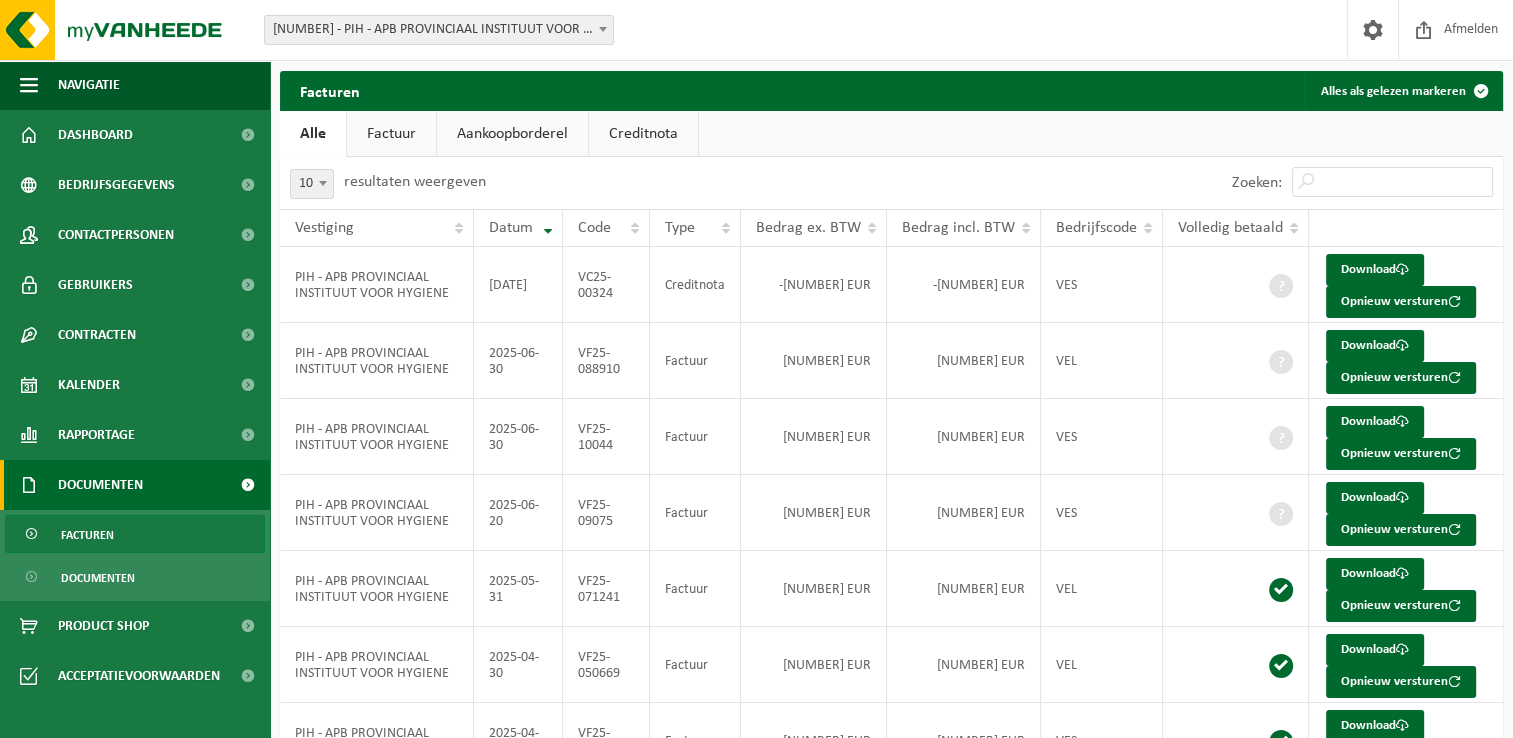 click on "Facturen     Alles als gelezen markeren" at bounding box center (891, 91) 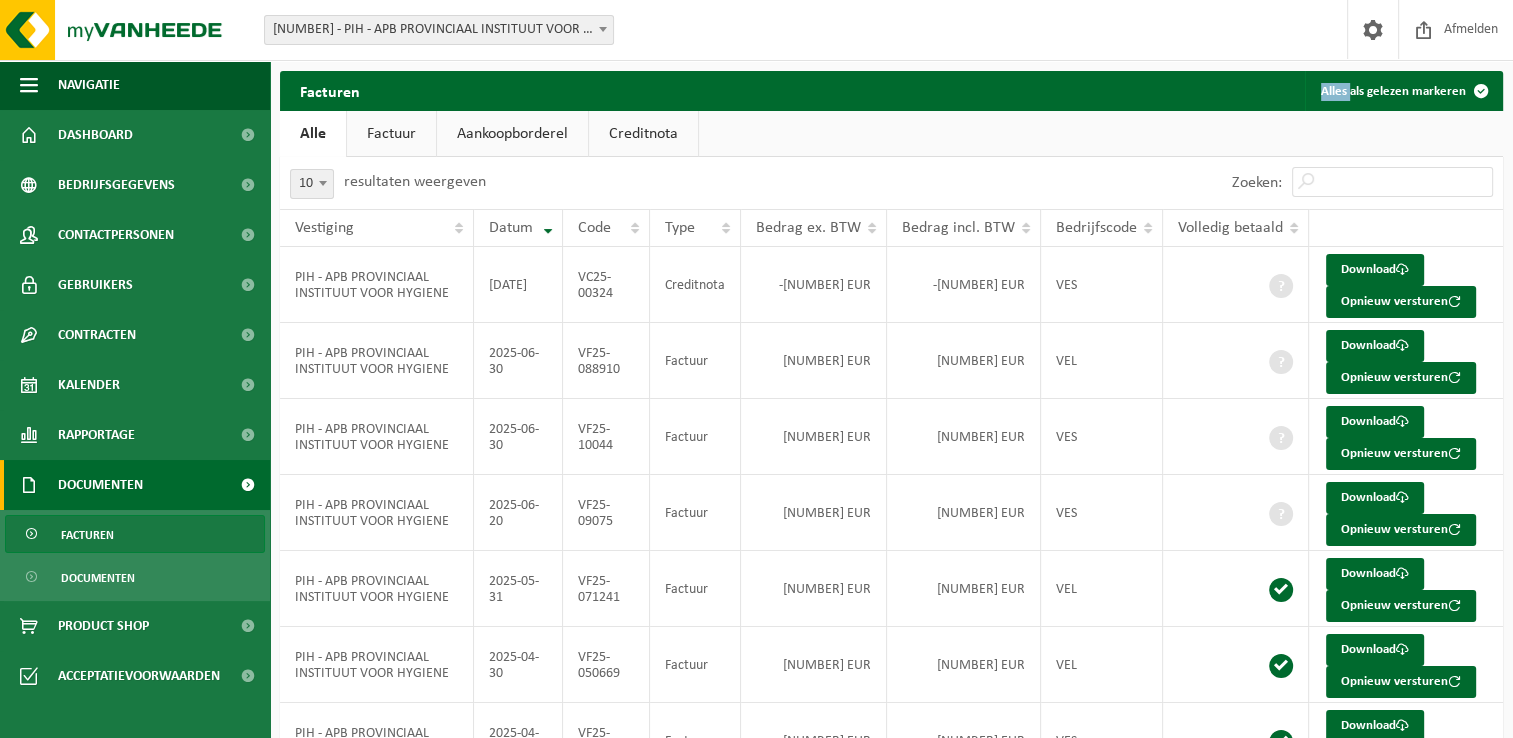 click on "Facturen     Alles als gelezen markeren" at bounding box center [891, 91] 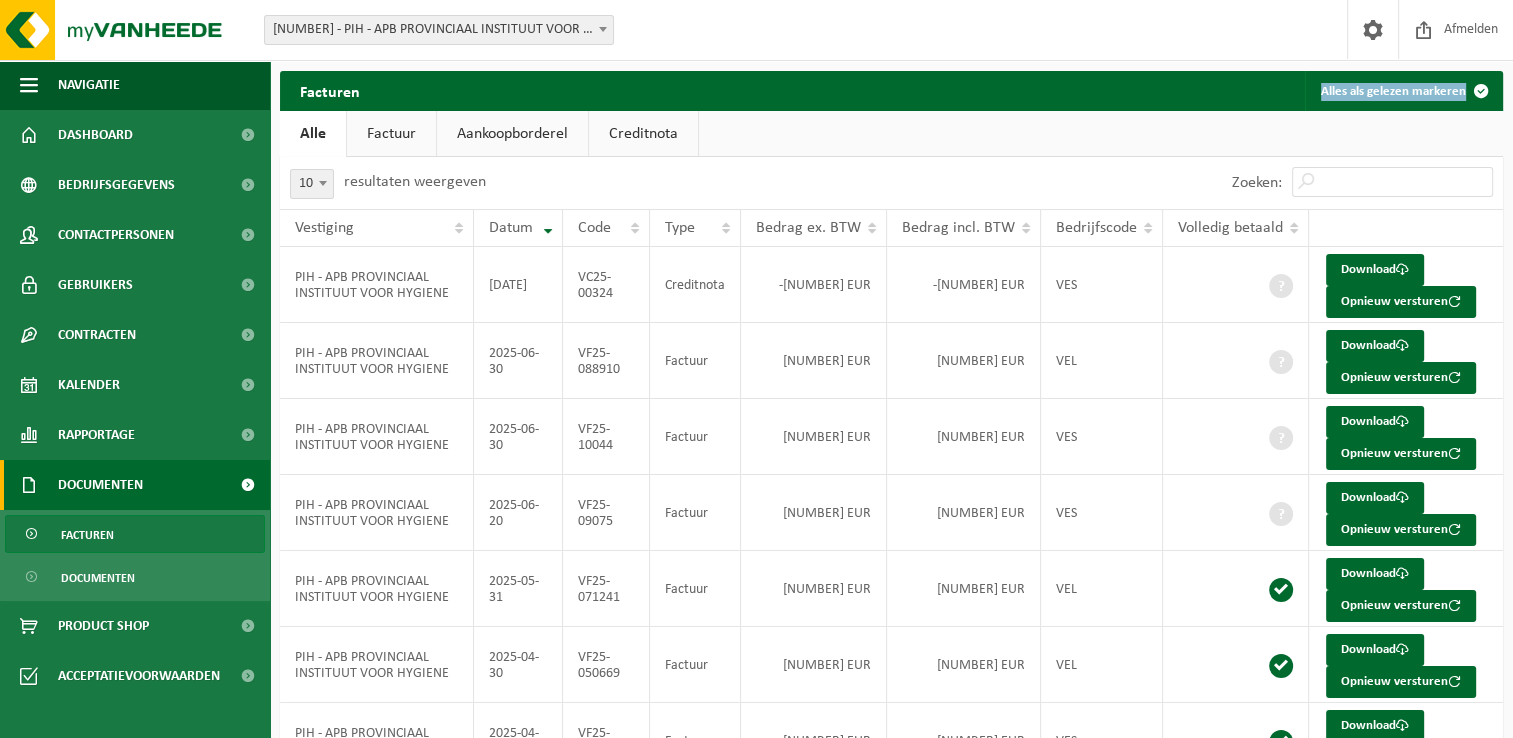 click on "Facturen     Alles als gelezen markeren" at bounding box center (891, 91) 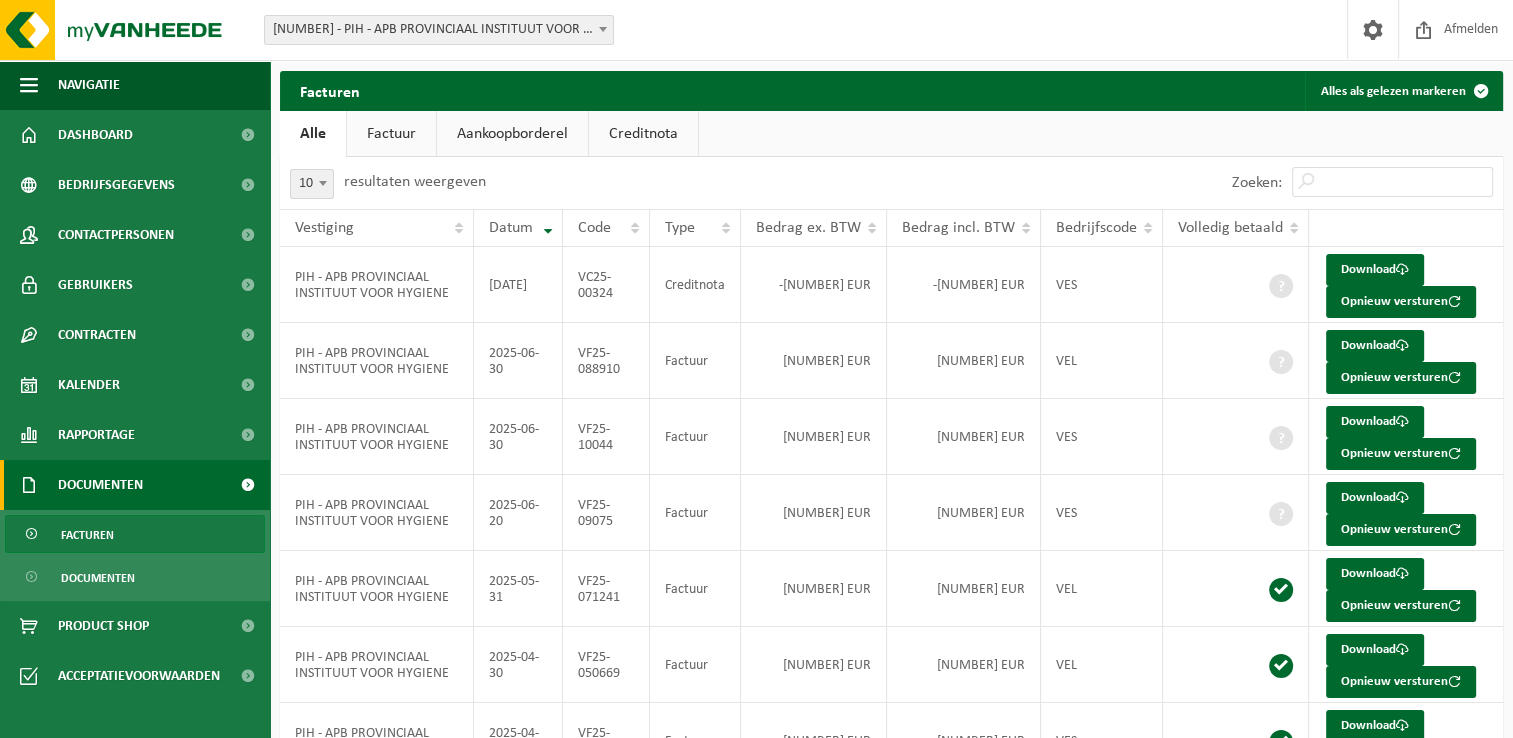 drag, startPoint x: 463, startPoint y: 93, endPoint x: 334, endPoint y: 93, distance: 129 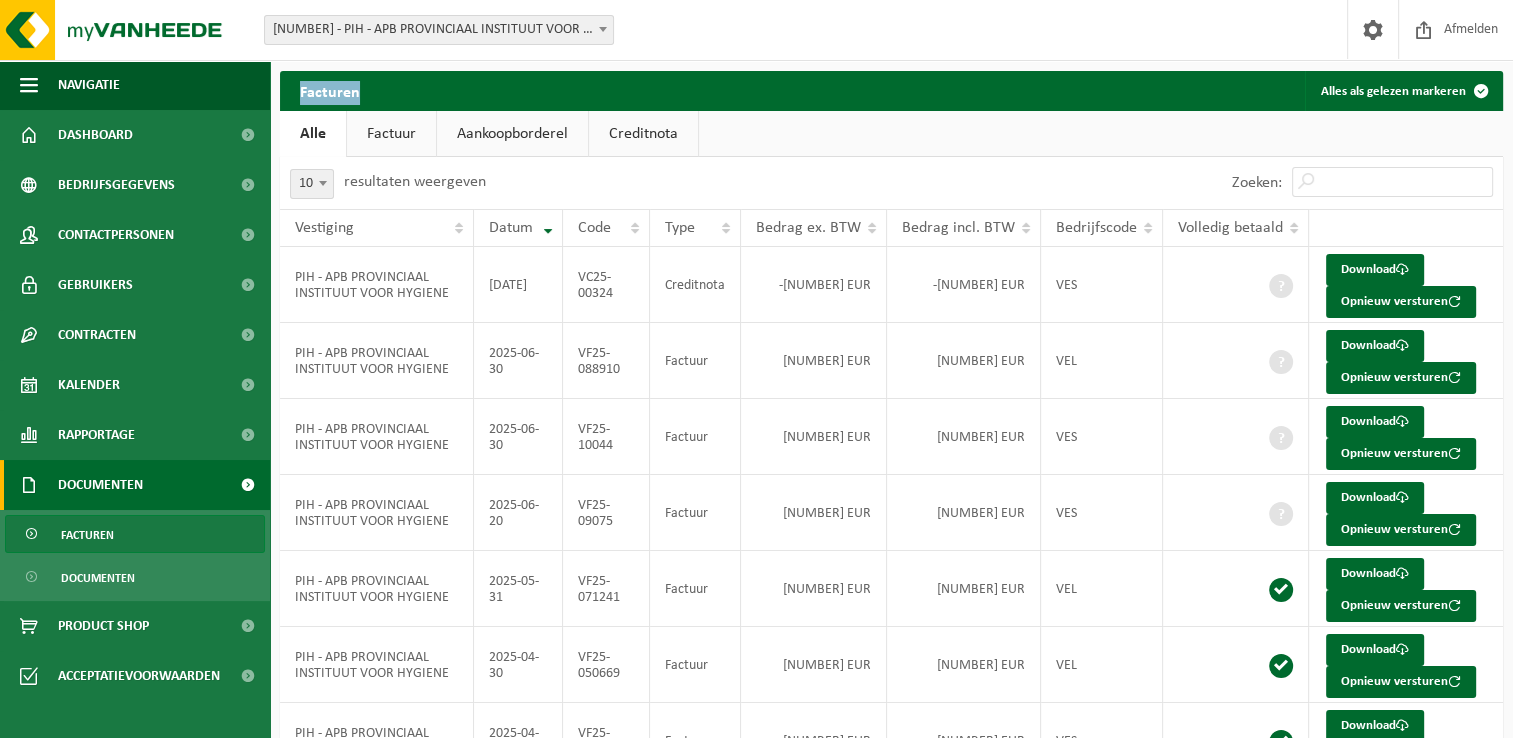 click on "Facturen" at bounding box center (330, 90) 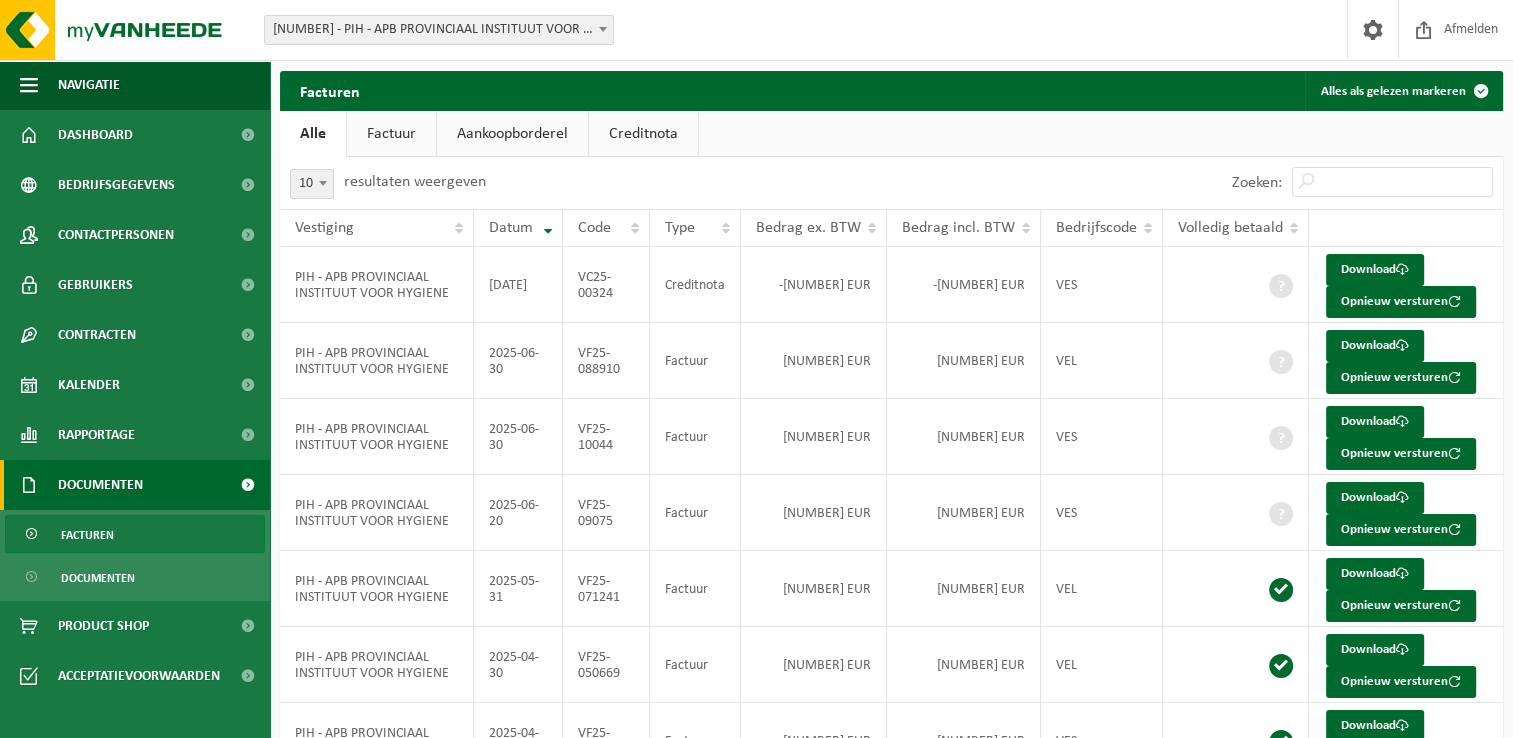 click on "Facturen" at bounding box center (330, 90) 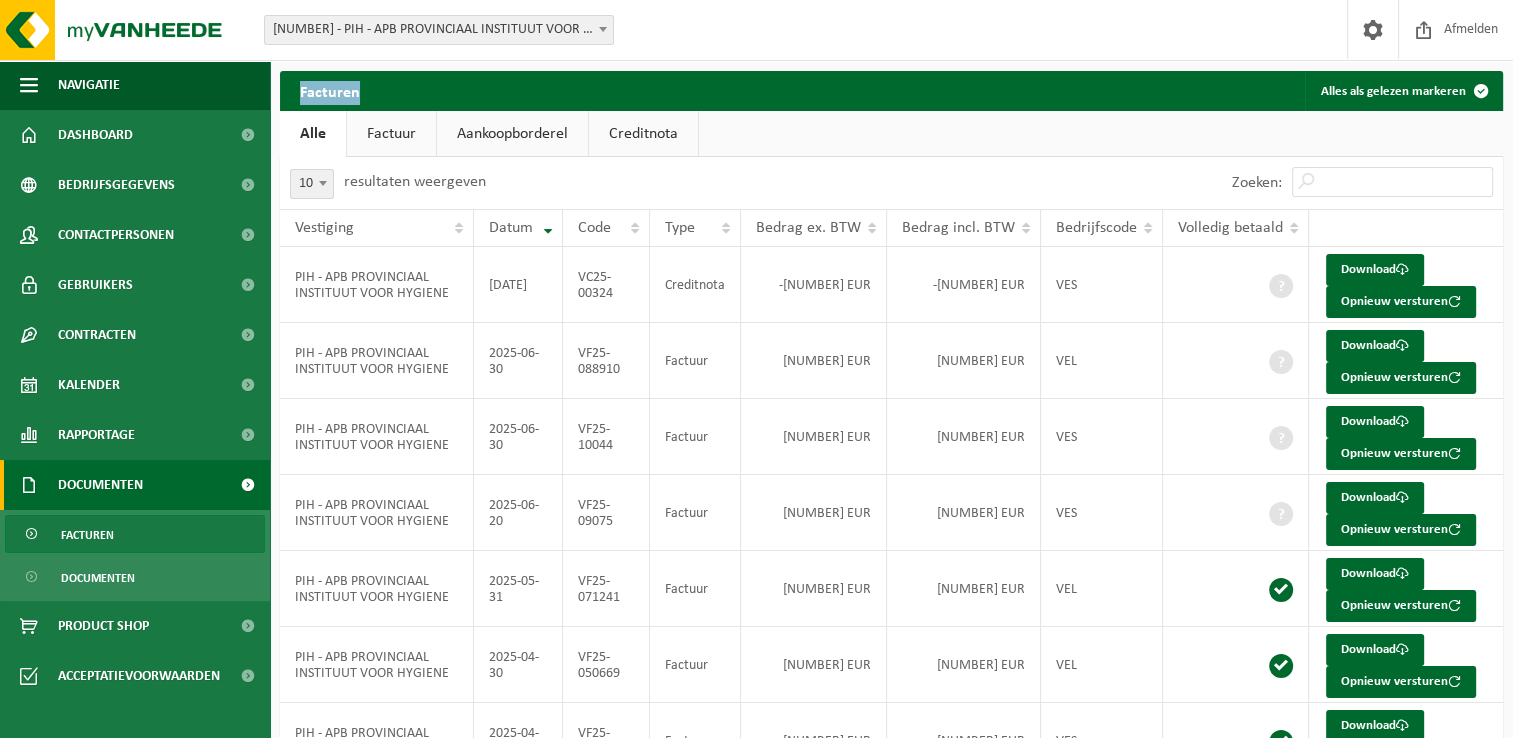 click on "Facturen" at bounding box center [330, 90] 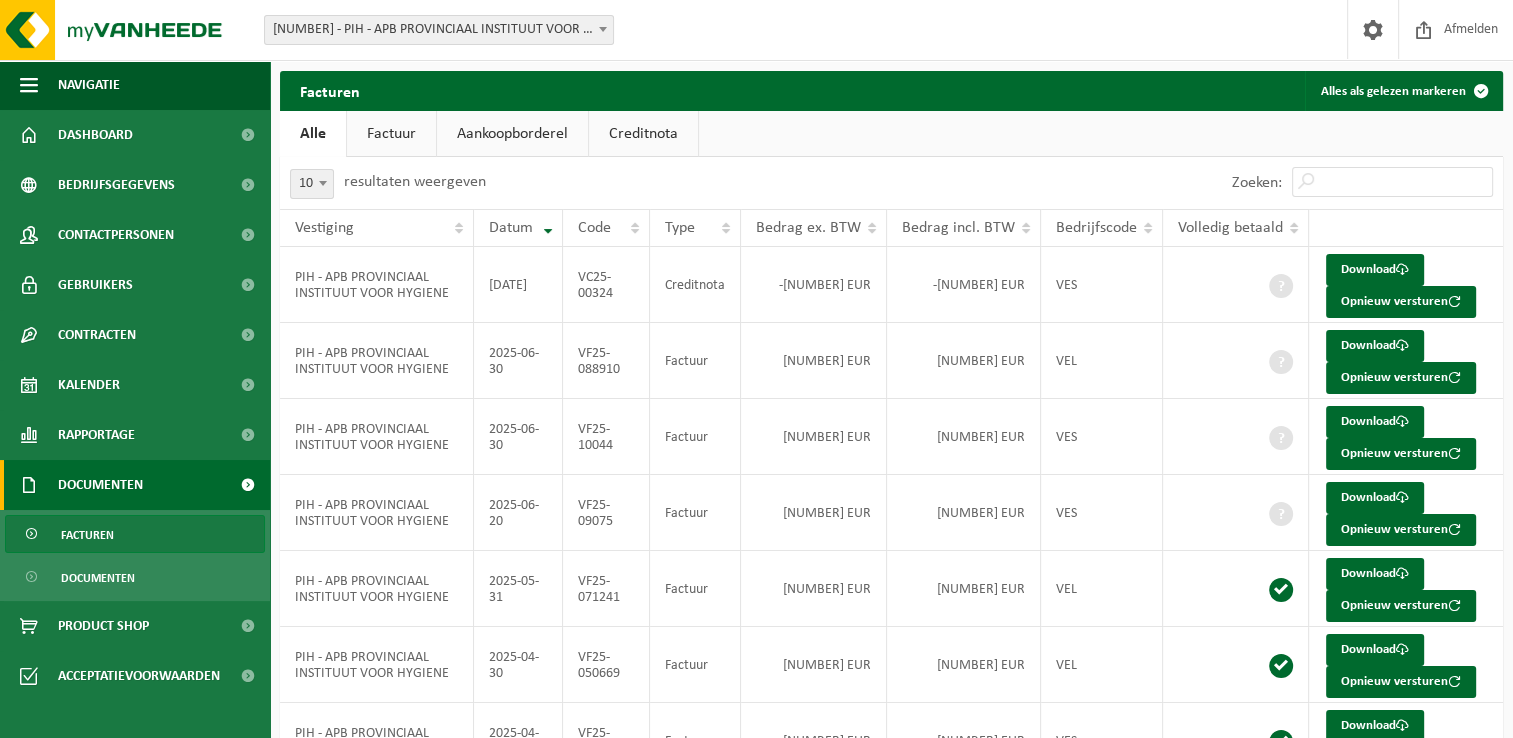 click on "Facturen     Alles als gelezen markeren" at bounding box center [891, 91] 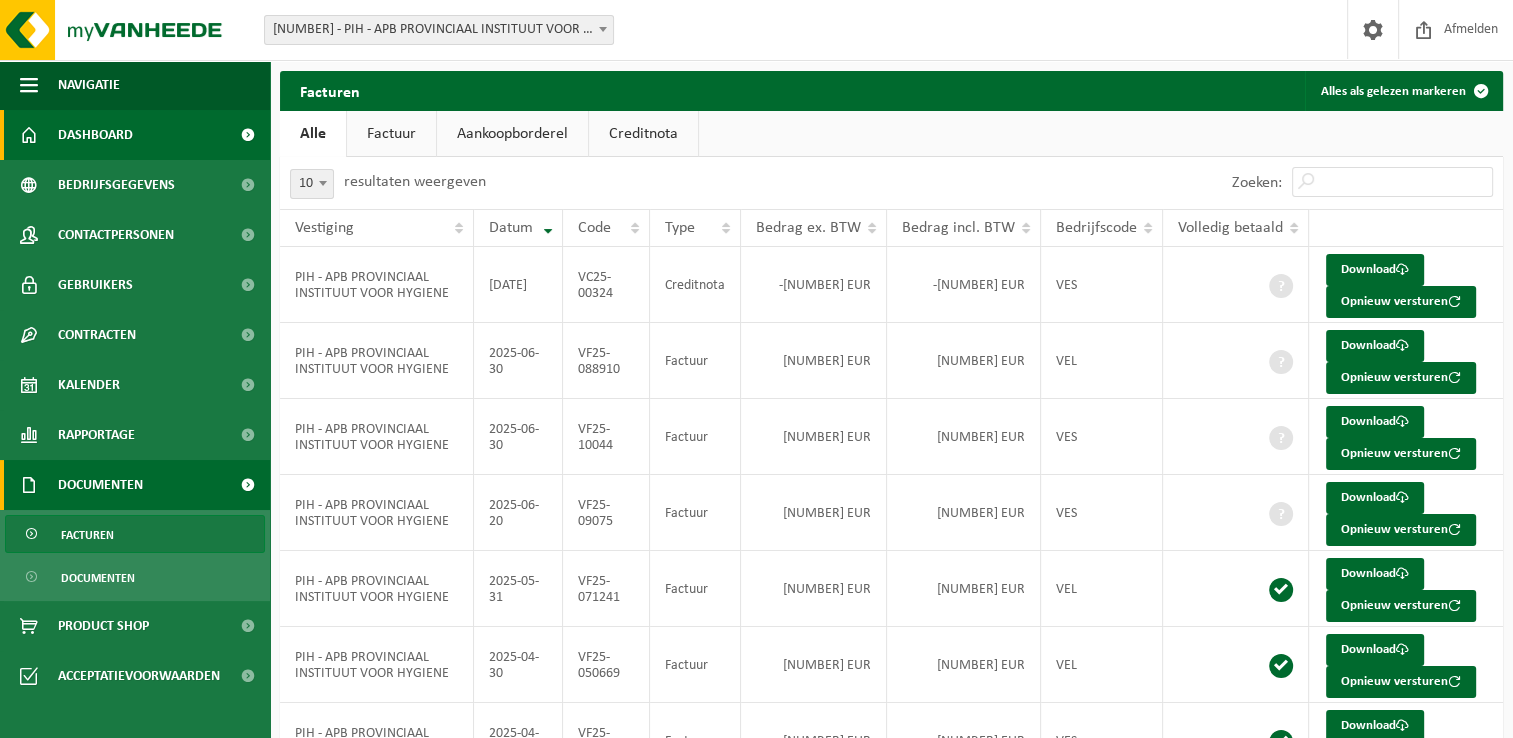 click on "Dashboard" at bounding box center (135, 135) 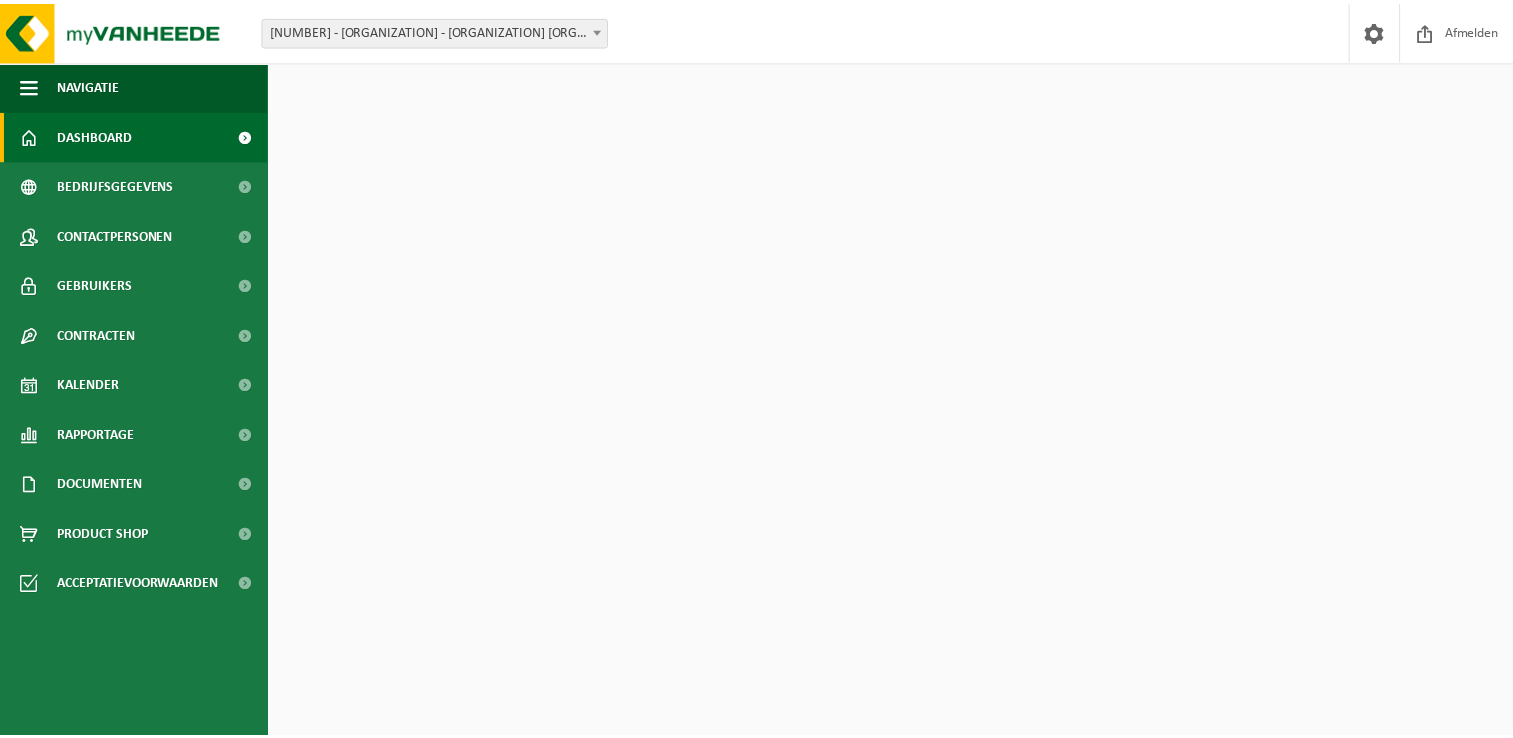 scroll, scrollTop: 0, scrollLeft: 0, axis: both 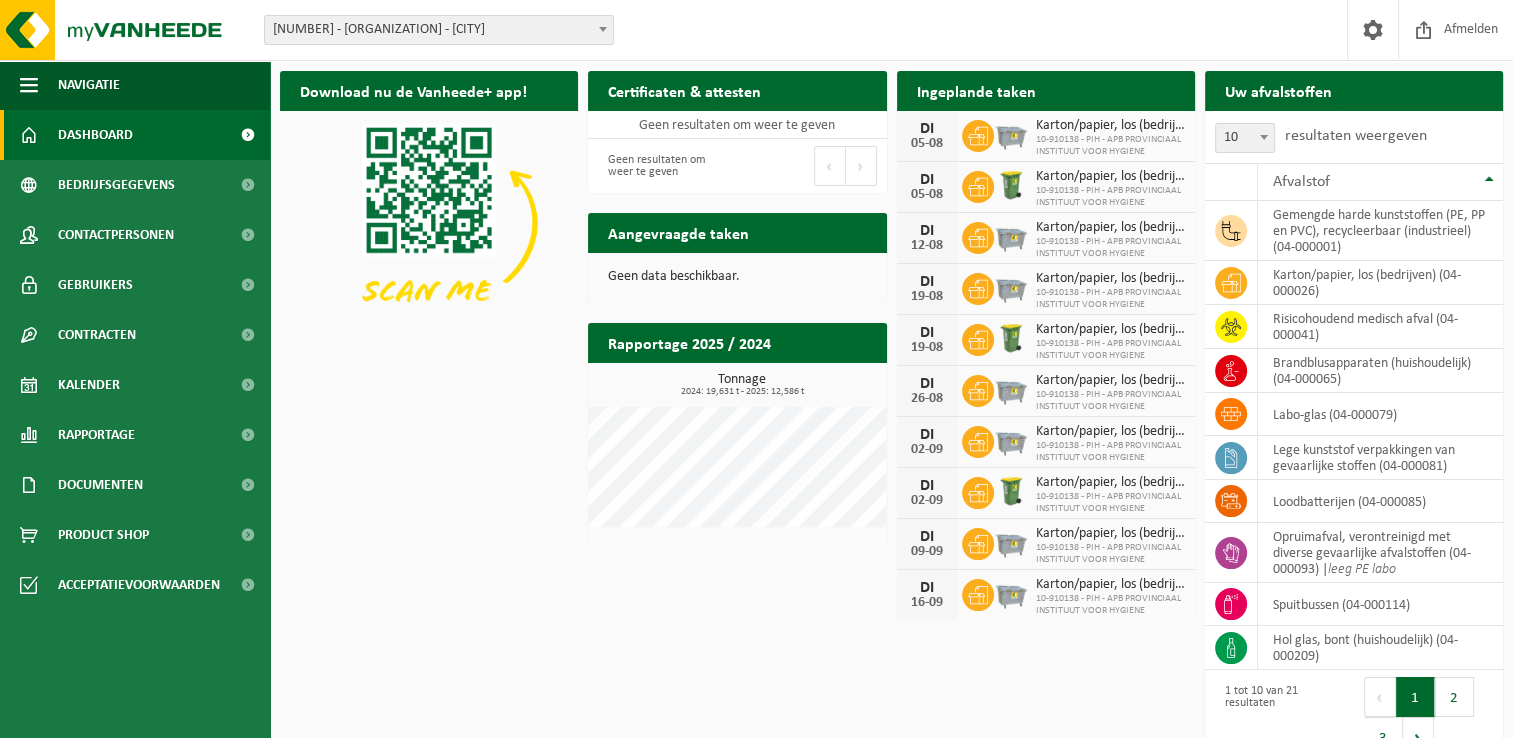 click on "Download nu de Vanheede+ app!       Verberg                           Certificaten & attesten       Bekijk uw certificaten             Geen resultaten om weer te geven Geen resultaten om weer te geven Eerste Vorige Volgende Laatste           Ingeplande taken       Bekijk uw kalender                                        DI     05-08                                Karton/papier, los (bedrijven)   10-910138 - PIH - APB PROVINCIAAL INSTITUUT VOOR HYGIENE              DI     05-08                                Karton/papier, los (bedrijven)   10-910138 - PIH - APB PROVINCIAAL INSTITUUT VOOR HYGIENE              DI     12-08                                Karton/papier, los (bedrijven)   10-910138 - PIH - APB PROVINCIAAL INSTITUUT VOOR HYGIENE              DI     19-08                                Karton/papier, los (bedrijven)   10-910138 - PIH - APB PROVINCIAAL INSTITUUT VOOR HYGIENE              DI     19-08                                Karton/papier, los (bedrijven)                DI     26-08" at bounding box center [891, 416] 